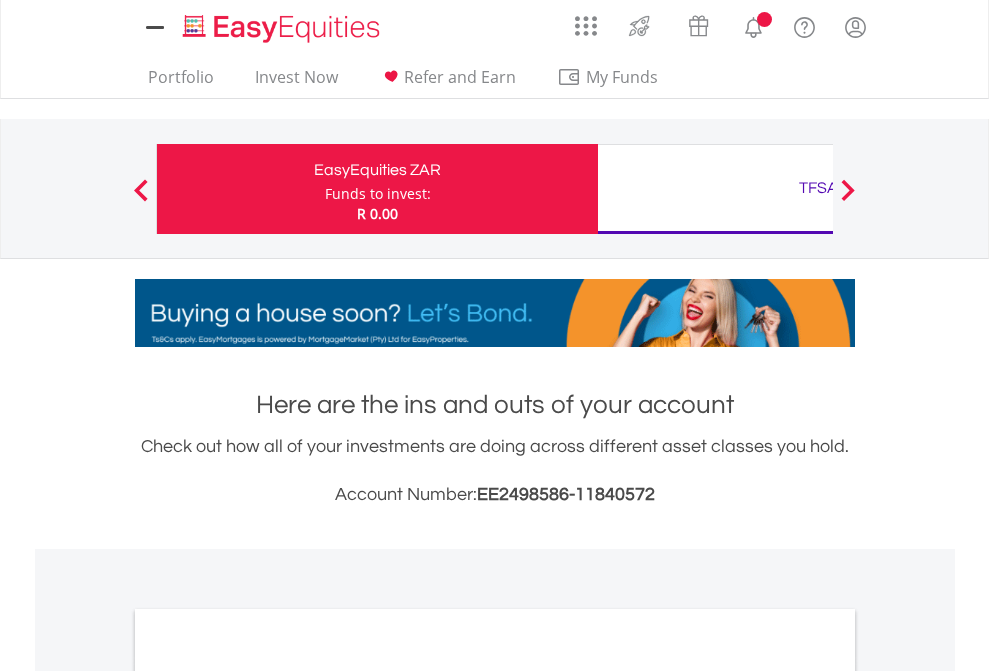 scroll, scrollTop: 0, scrollLeft: 0, axis: both 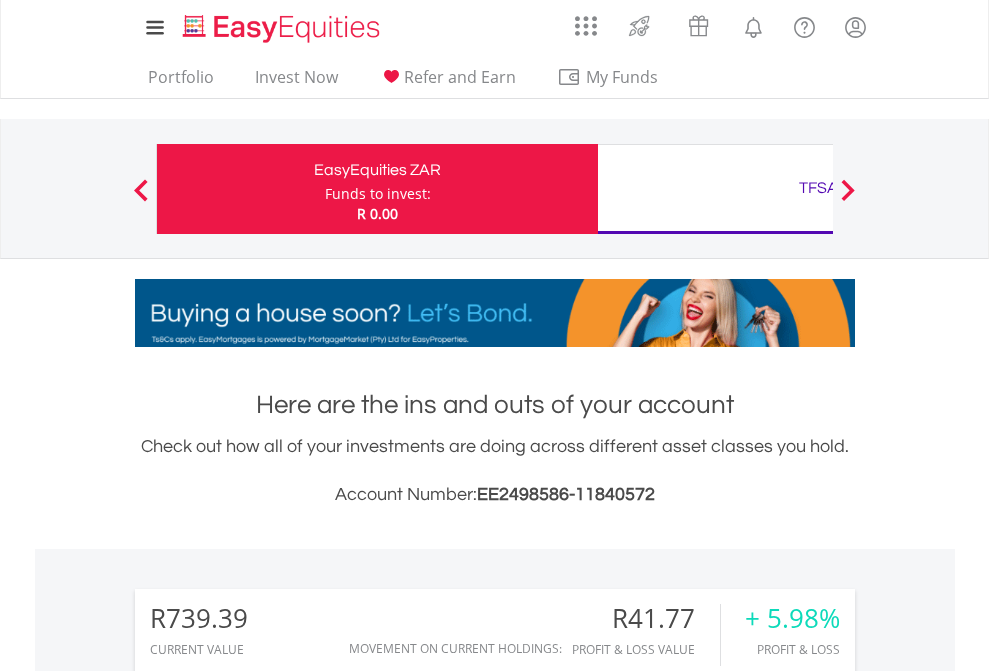 click on "Funds to invest:" at bounding box center (378, 194) 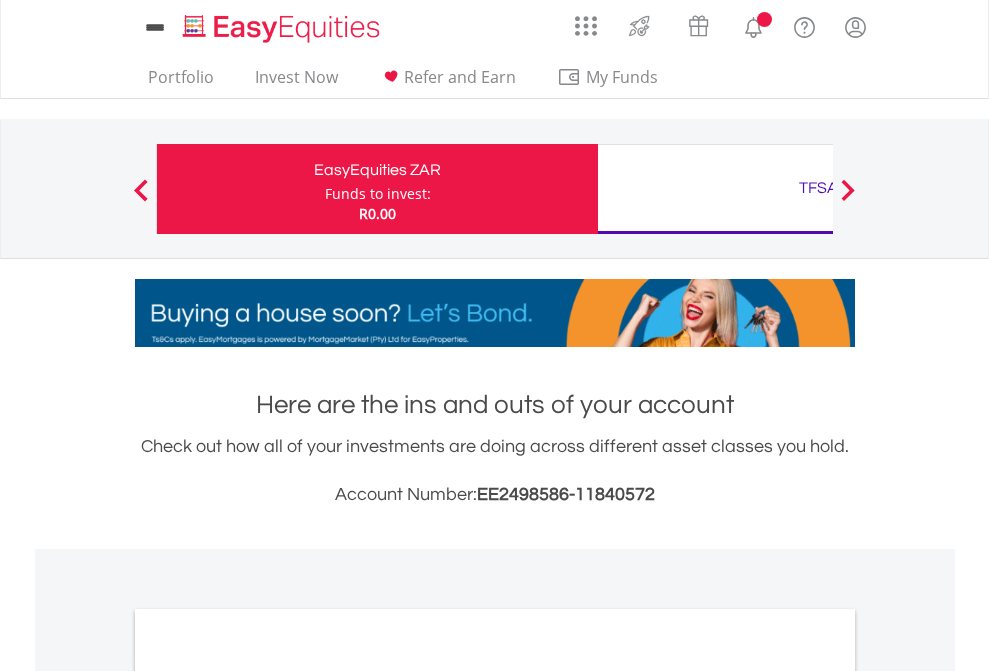 scroll, scrollTop: 0, scrollLeft: 0, axis: both 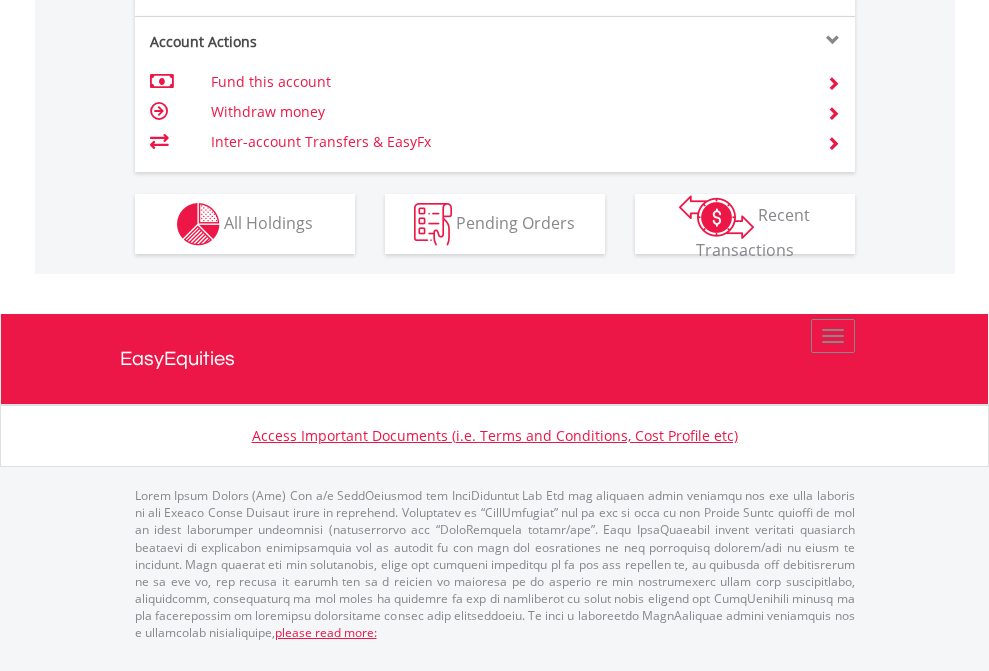 click on "Investment types" at bounding box center (706, -337) 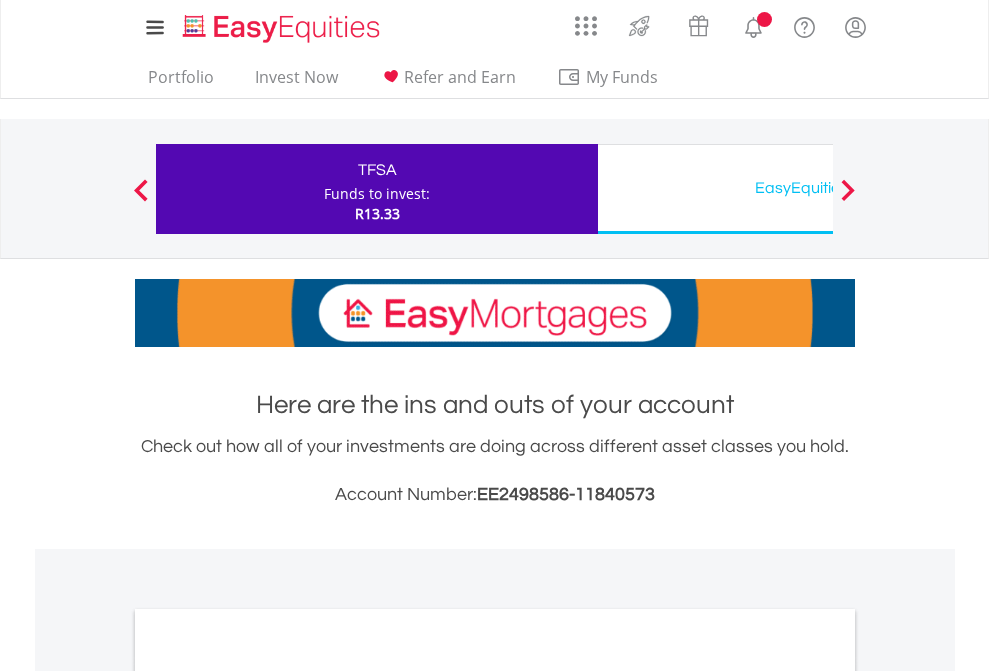 scroll, scrollTop: 0, scrollLeft: 0, axis: both 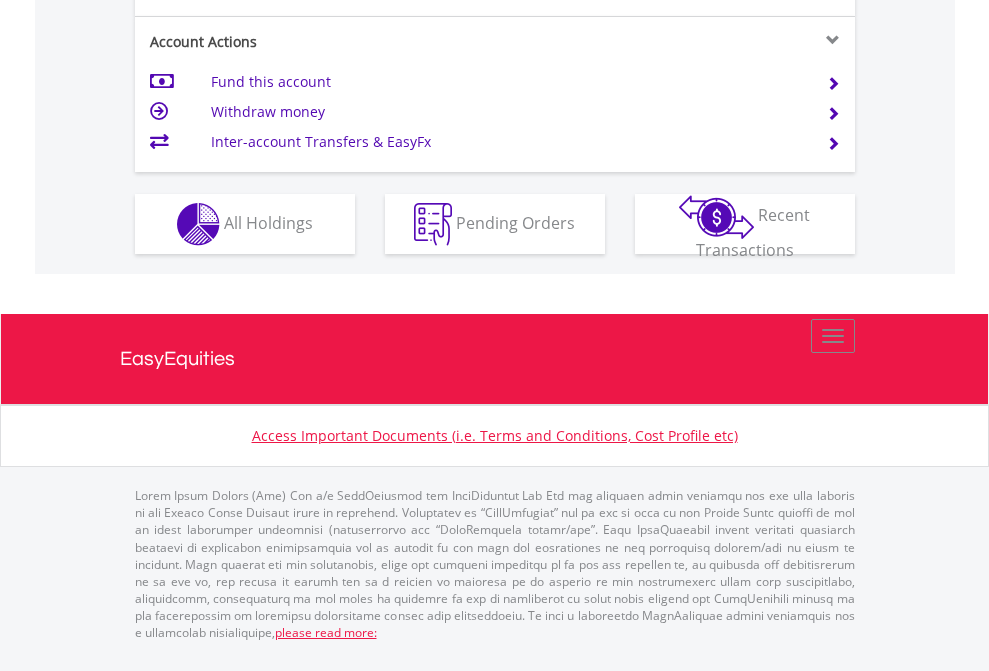 click on "Investment types" at bounding box center (706, -337) 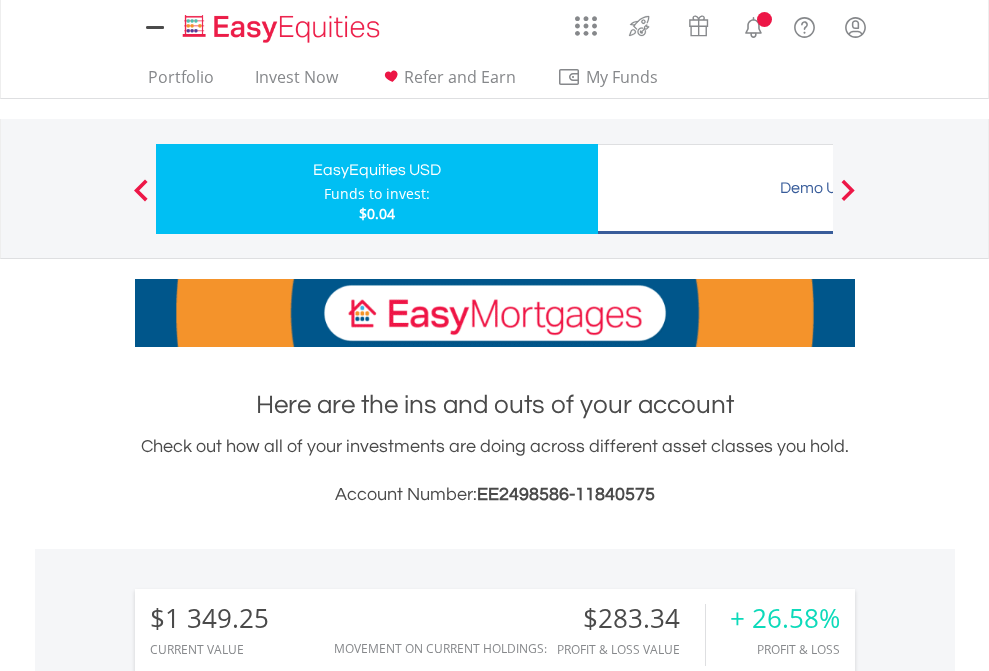scroll, scrollTop: 0, scrollLeft: 0, axis: both 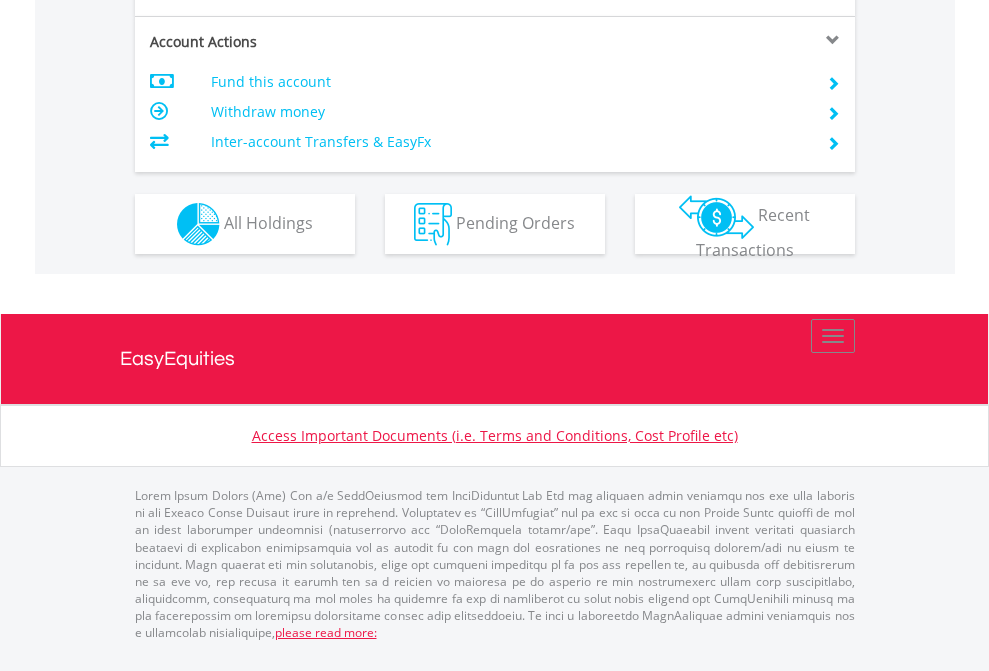 click on "Investment types" at bounding box center [706, -337] 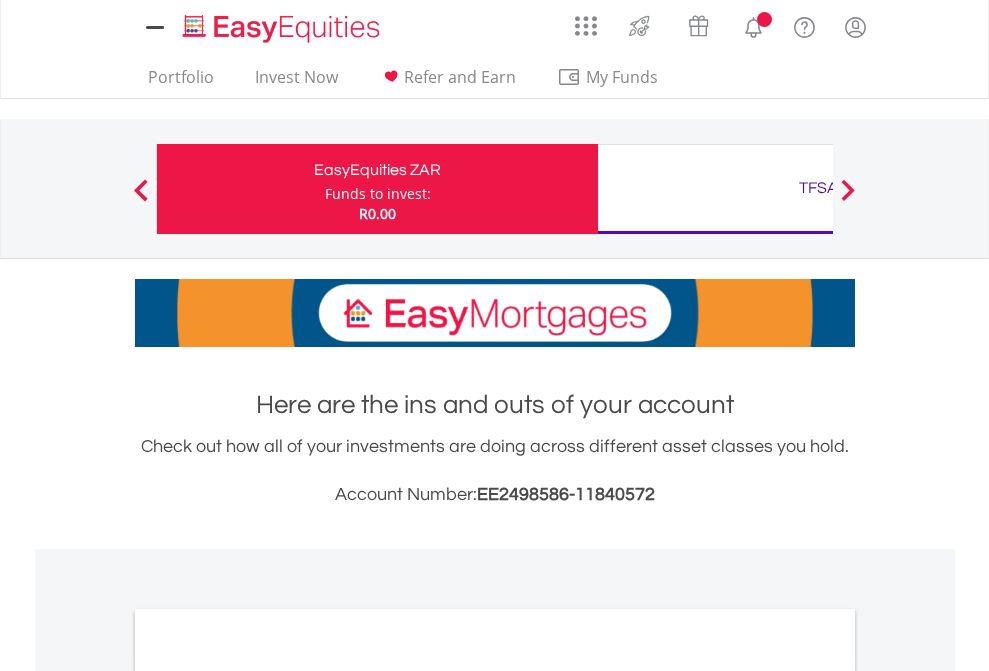 scroll, scrollTop: 0, scrollLeft: 0, axis: both 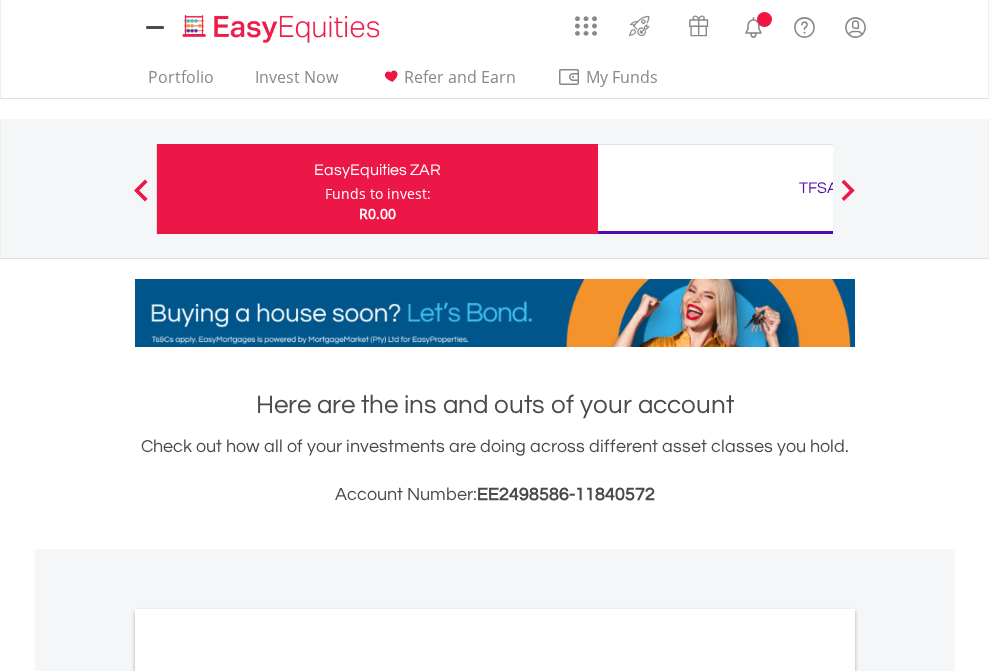 click on "All Holdings" at bounding box center [268, 1096] 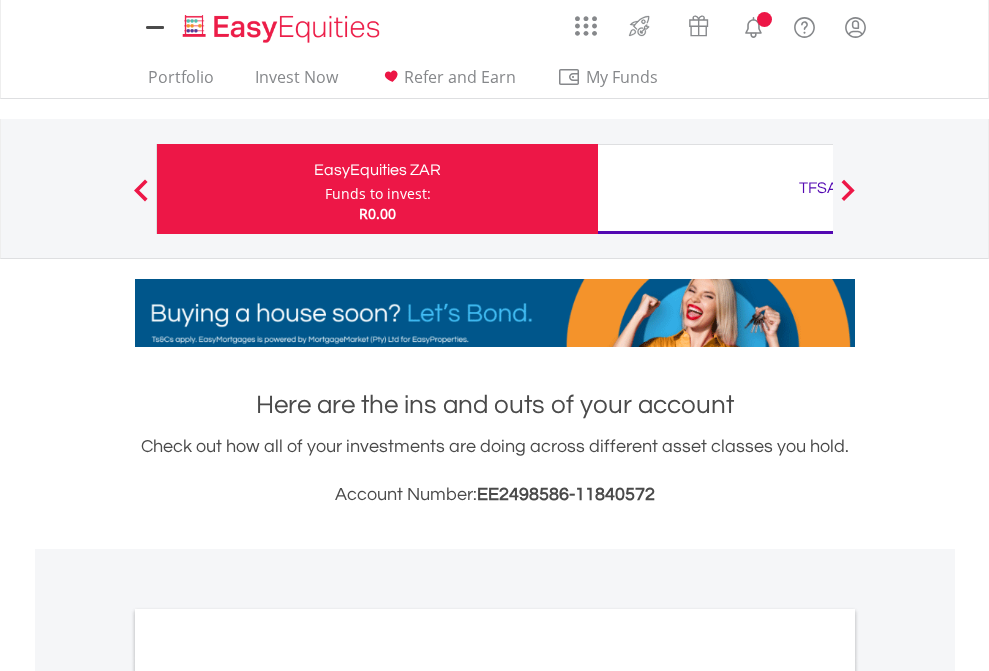 scroll, scrollTop: 1202, scrollLeft: 0, axis: vertical 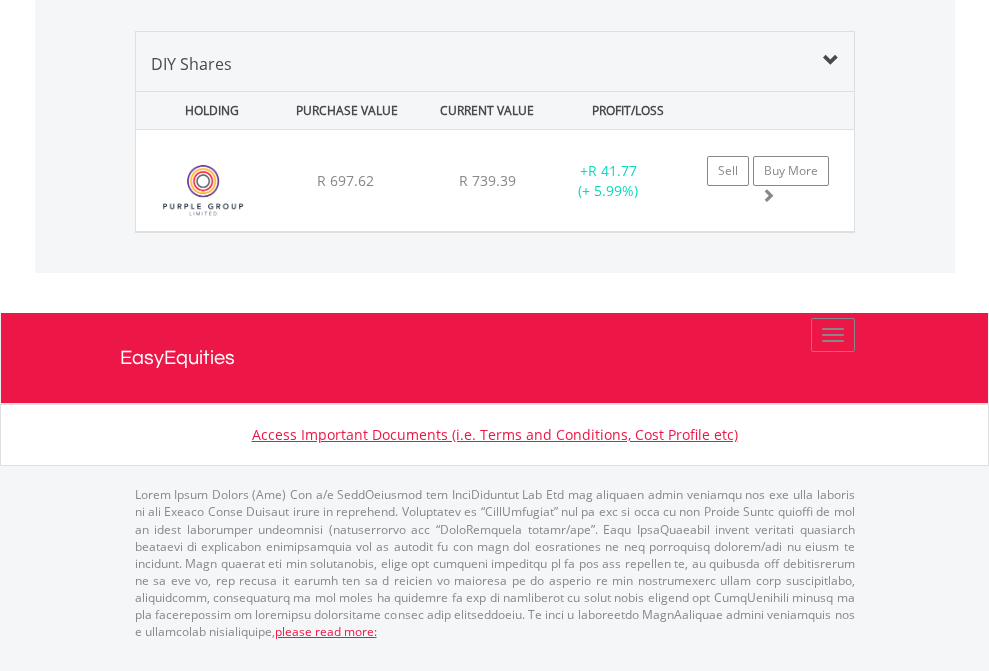 click on "TFSA" at bounding box center [818, -1339] 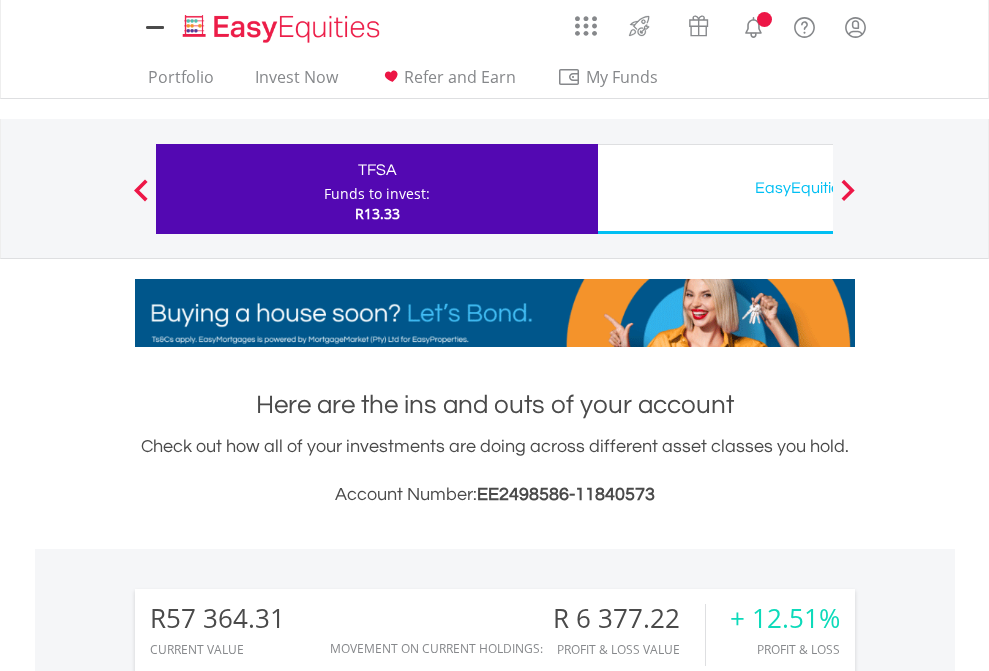 scroll, scrollTop: 1493, scrollLeft: 0, axis: vertical 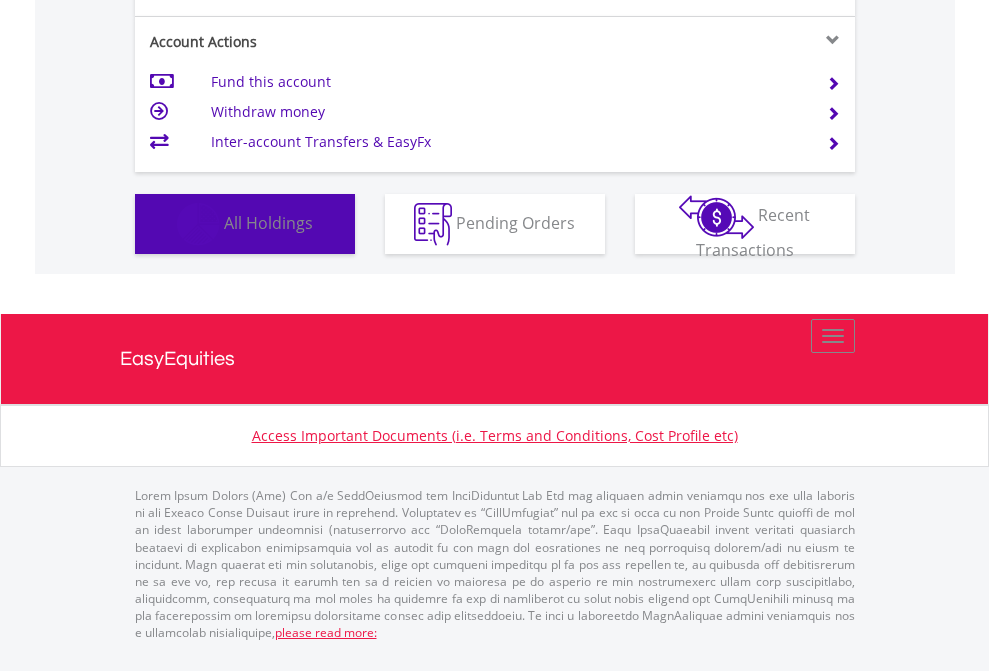 click on "All Holdings" at bounding box center [268, 222] 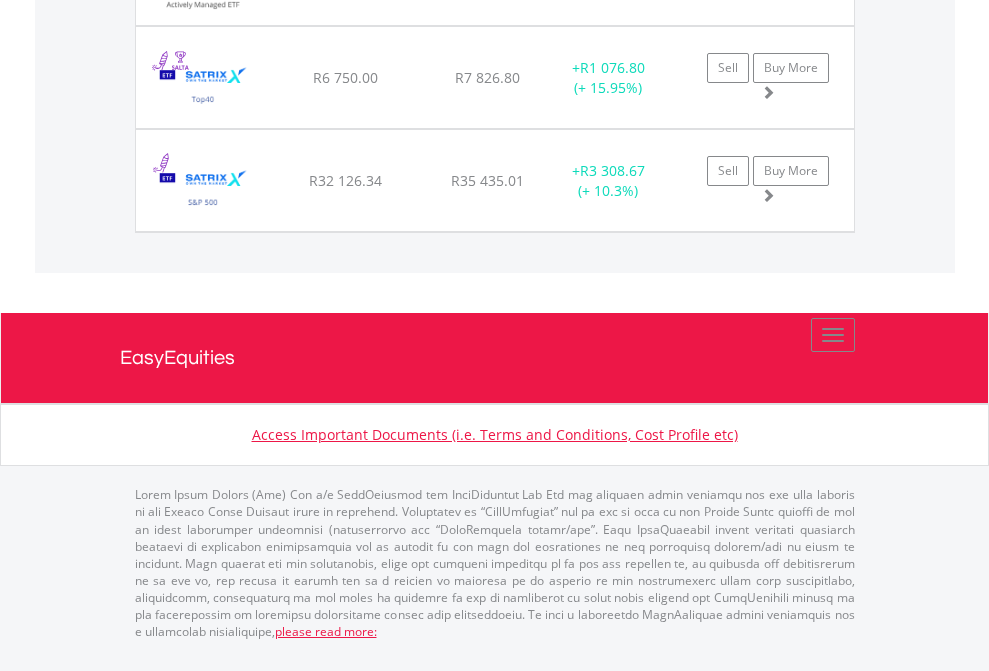 click on "EasyEquities USD" at bounding box center [818, -1648] 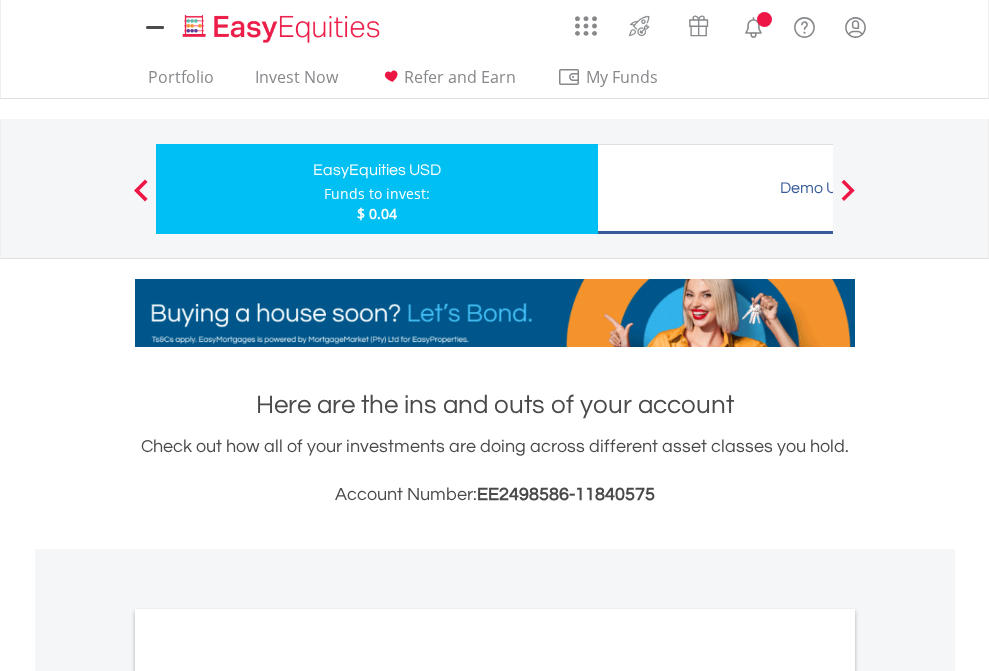 click on "All Holdings" at bounding box center [268, 1096] 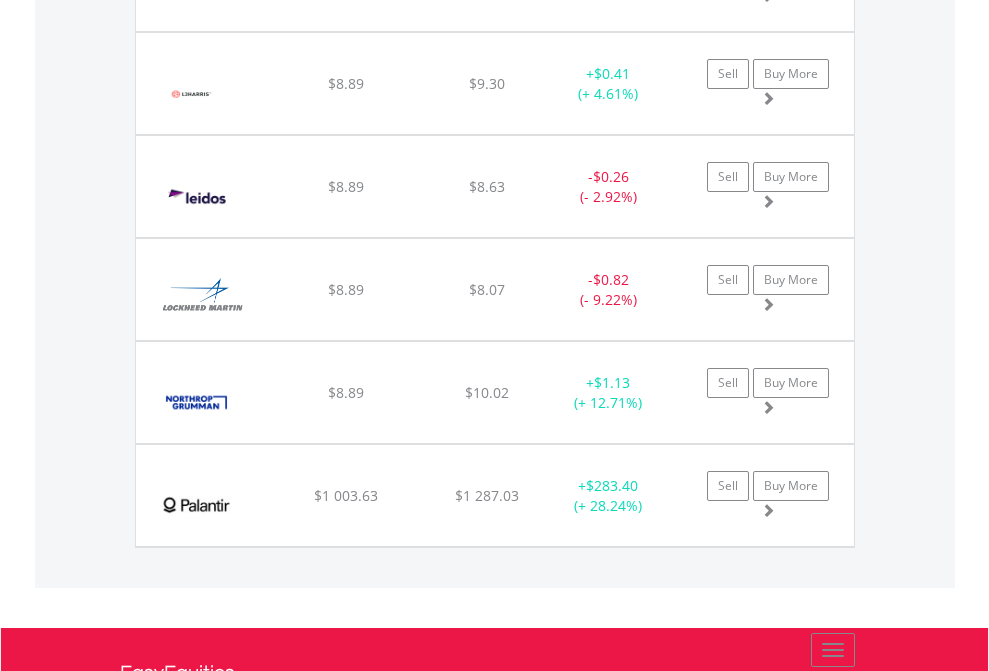 scroll, scrollTop: 2225, scrollLeft: 0, axis: vertical 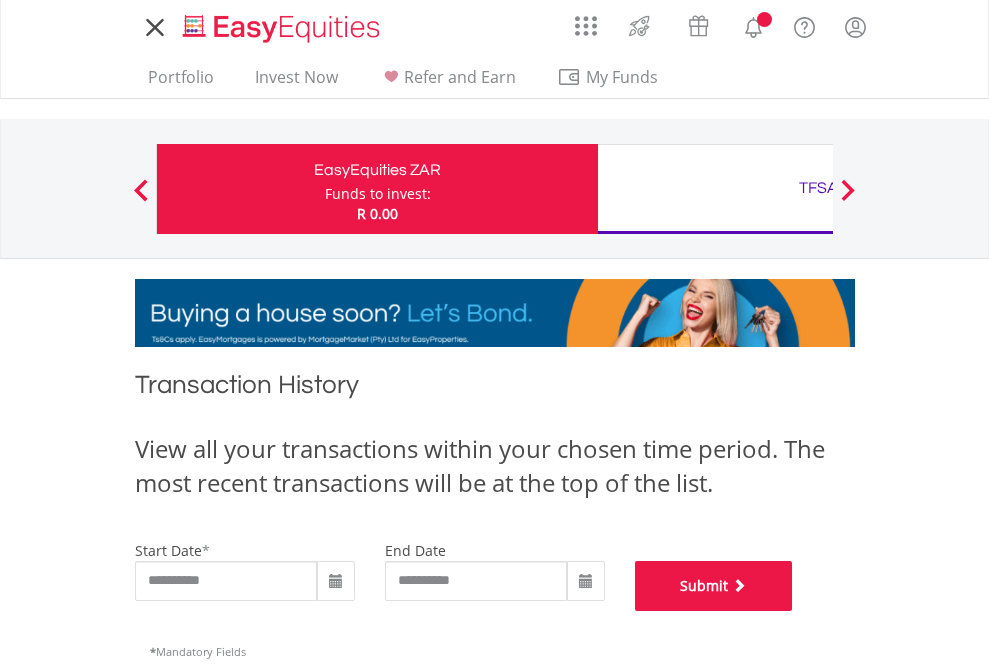 click on "Submit" at bounding box center (714, 586) 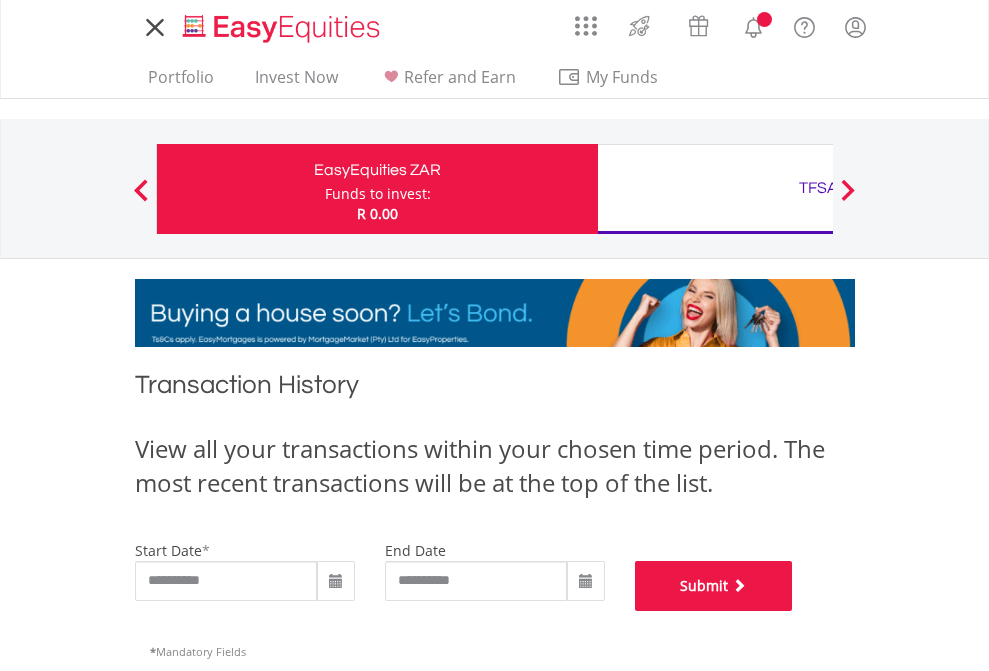 scroll, scrollTop: 811, scrollLeft: 0, axis: vertical 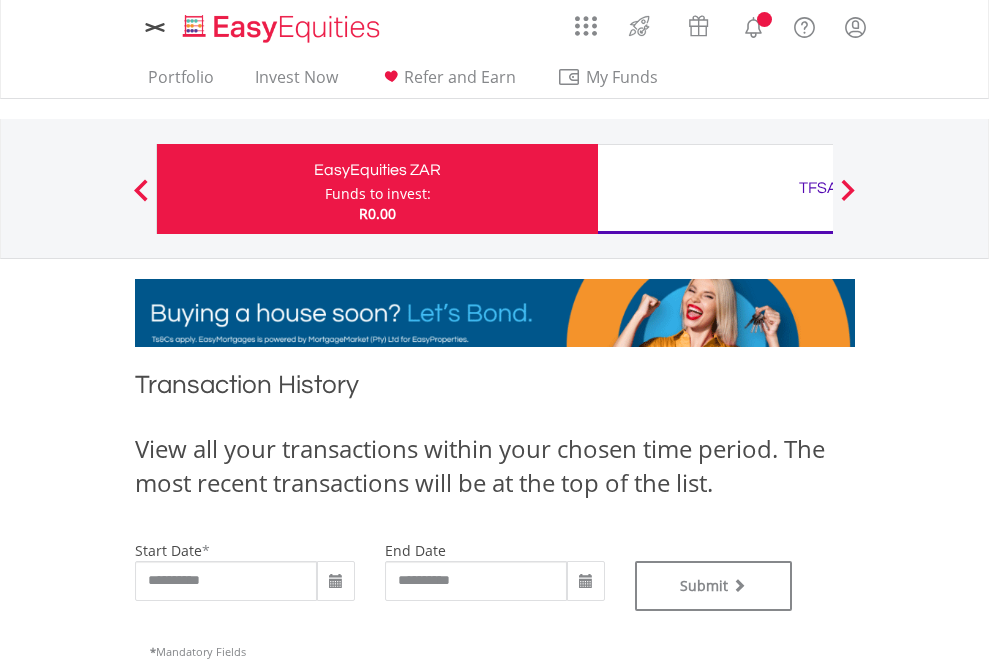 click on "TFSA" at bounding box center [818, 188] 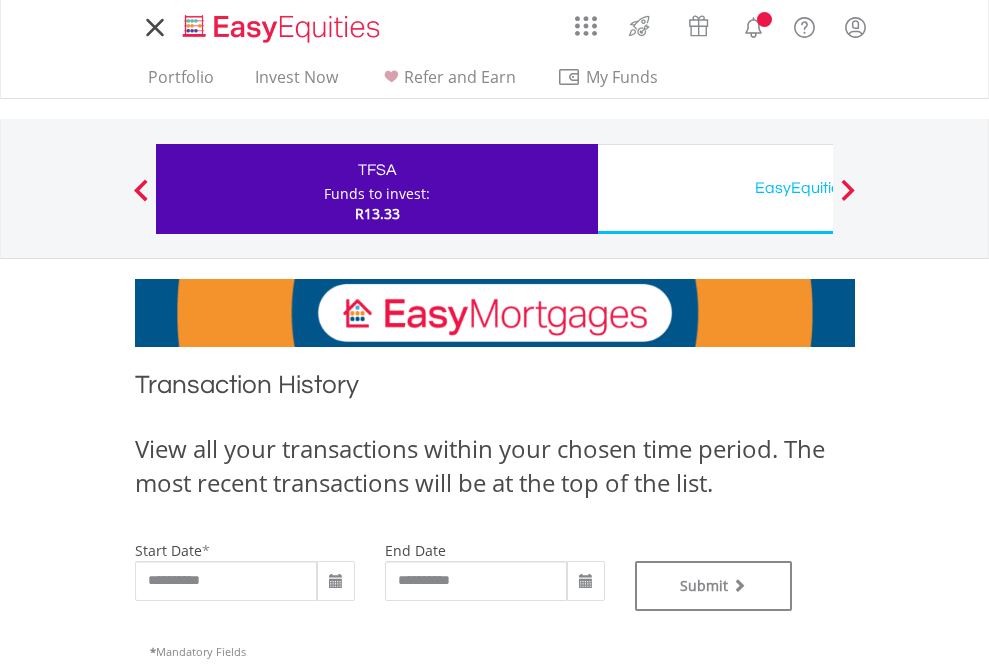 type on "**********" 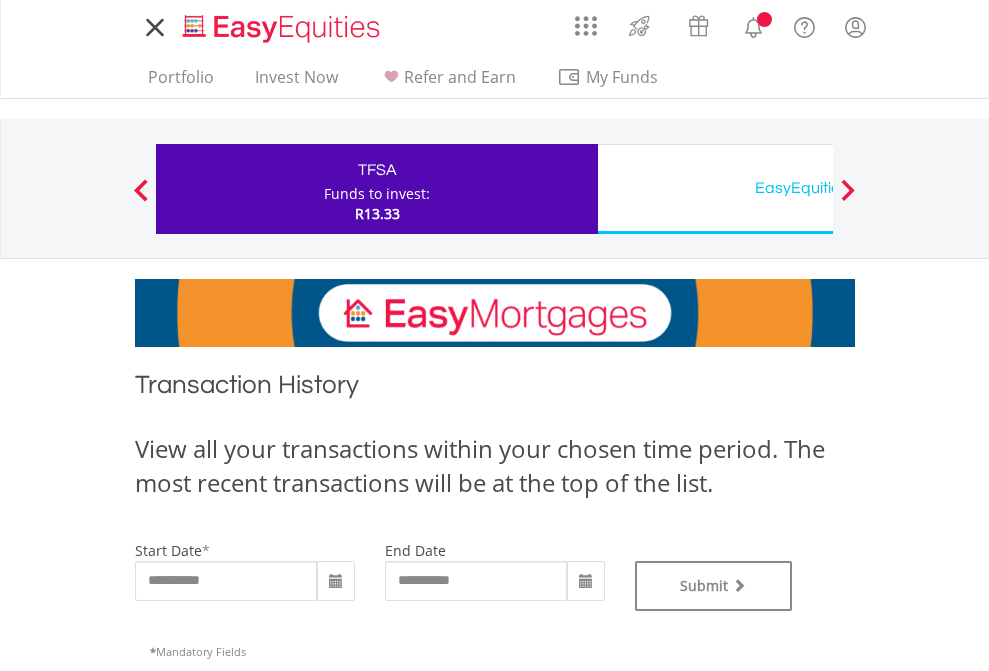 scroll, scrollTop: 0, scrollLeft: 0, axis: both 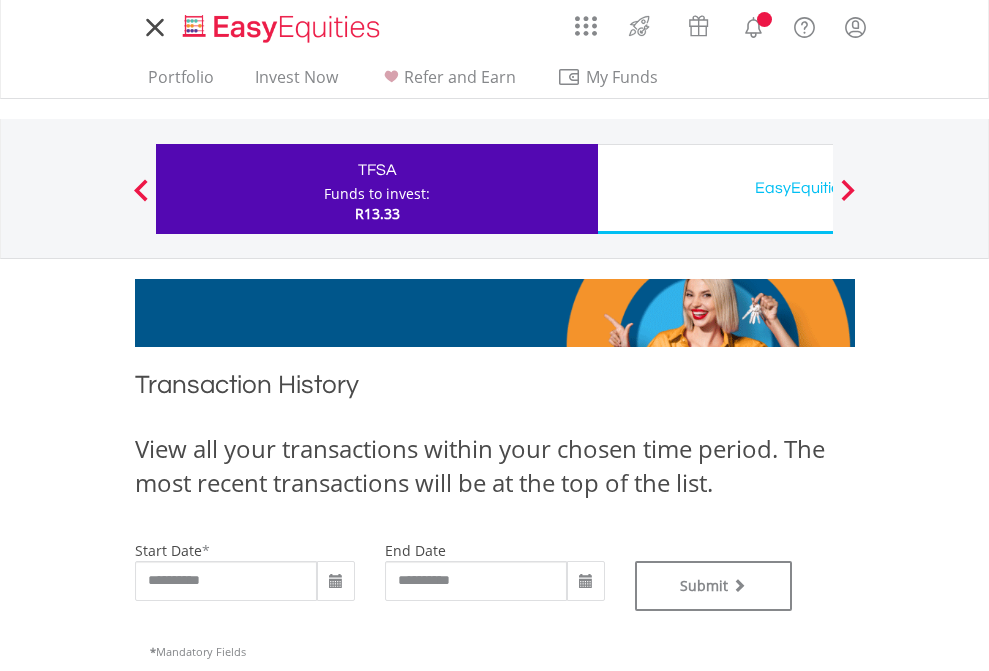 type on "**********" 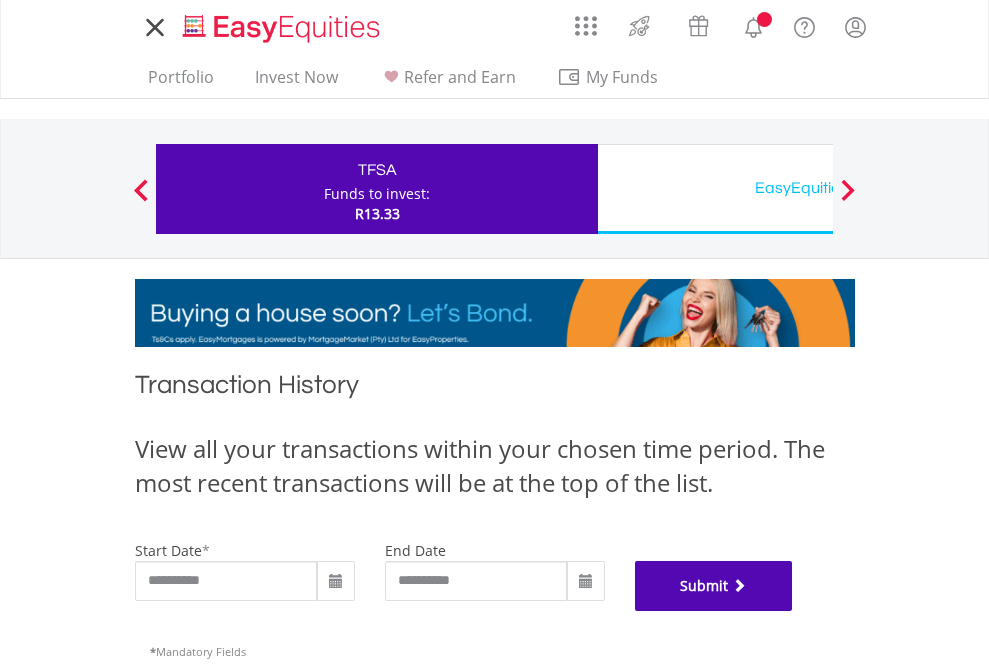 click on "Submit" at bounding box center (714, 586) 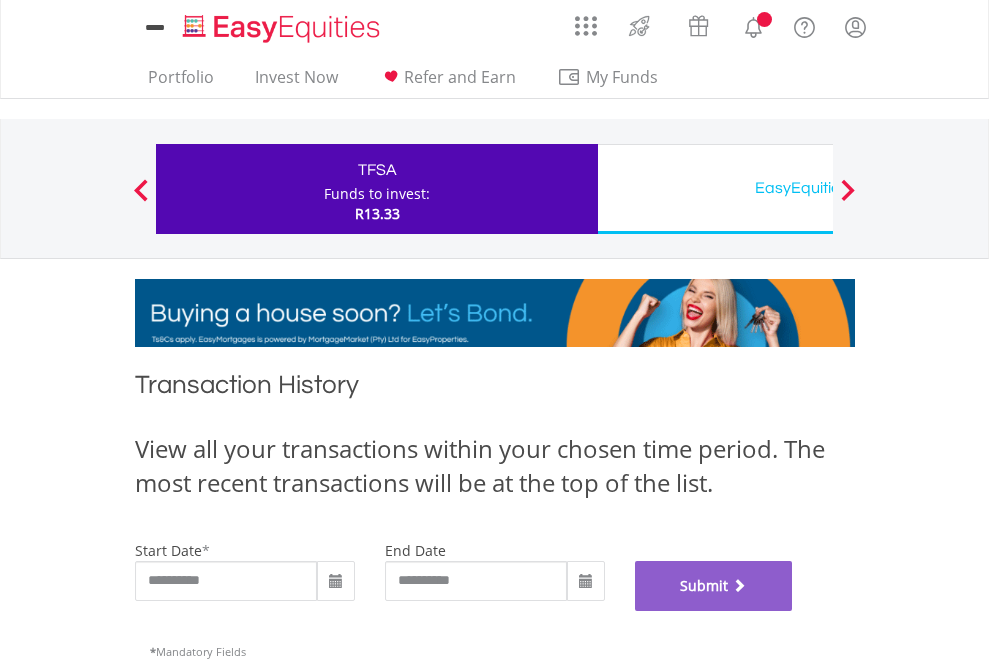 scroll, scrollTop: 811, scrollLeft: 0, axis: vertical 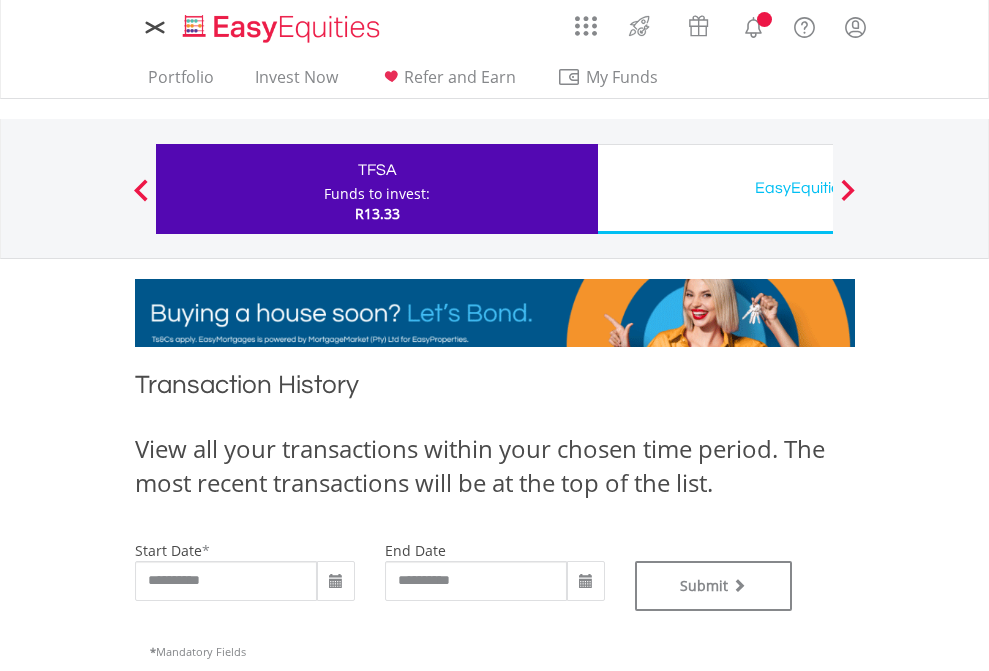 click on "EasyEquities USD" at bounding box center [818, 188] 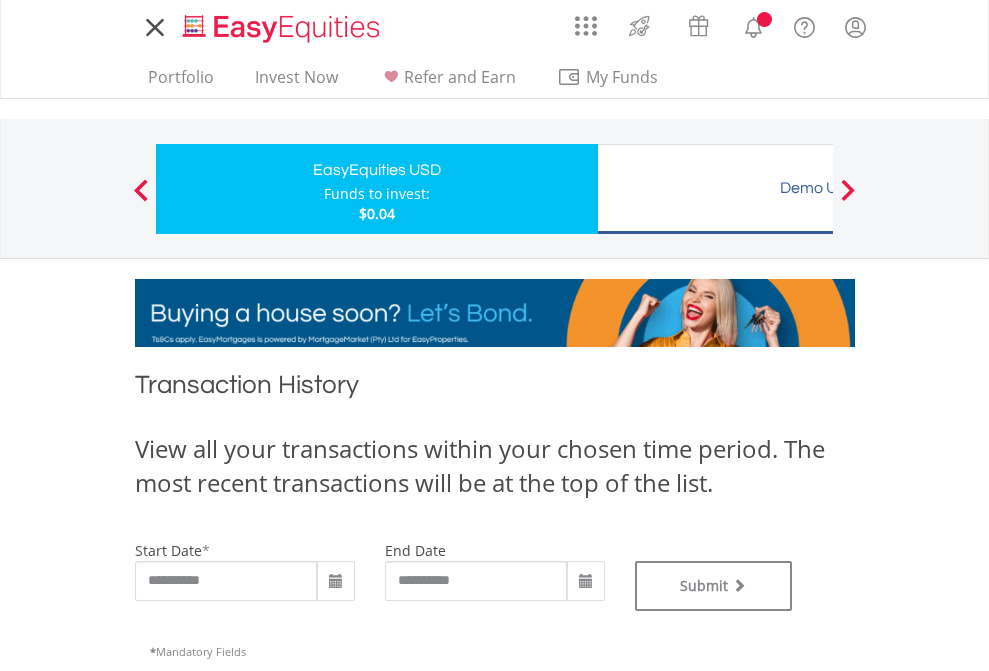 scroll, scrollTop: 0, scrollLeft: 0, axis: both 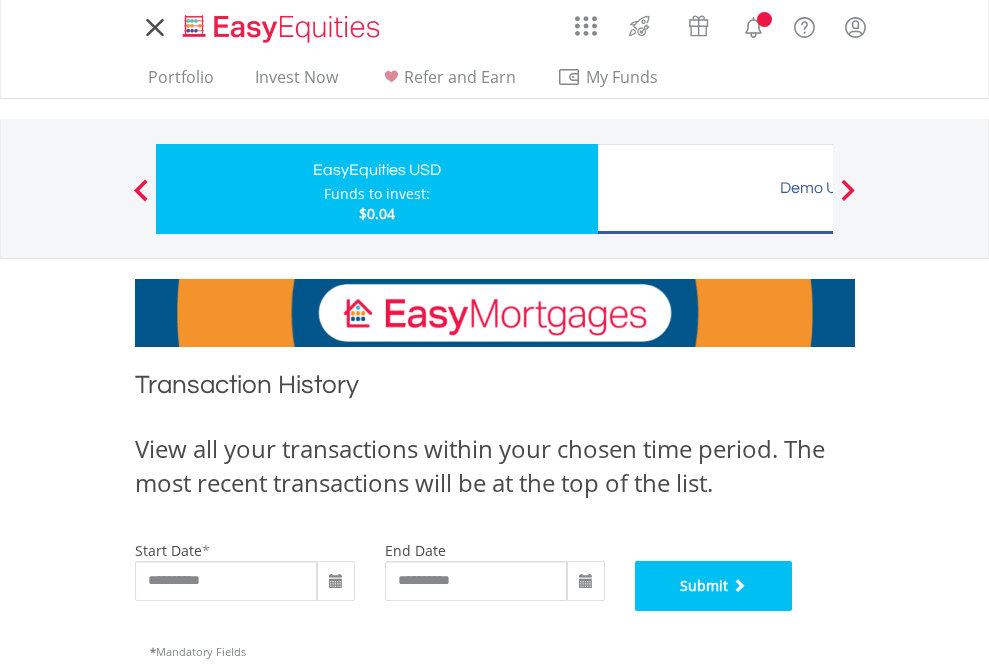 click on "Submit" at bounding box center (714, 586) 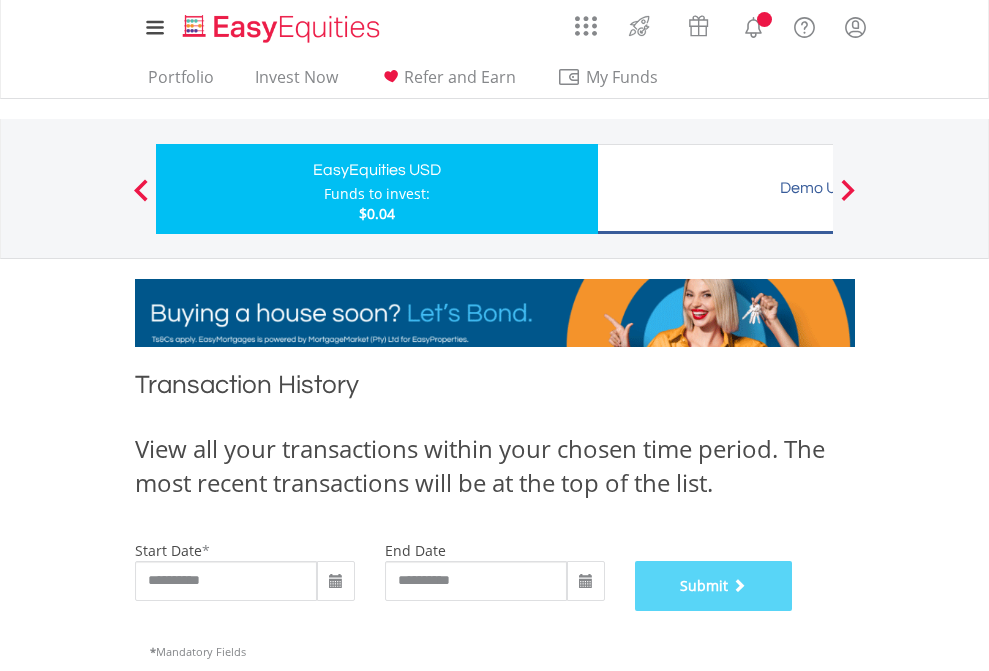 scroll, scrollTop: 811, scrollLeft: 0, axis: vertical 